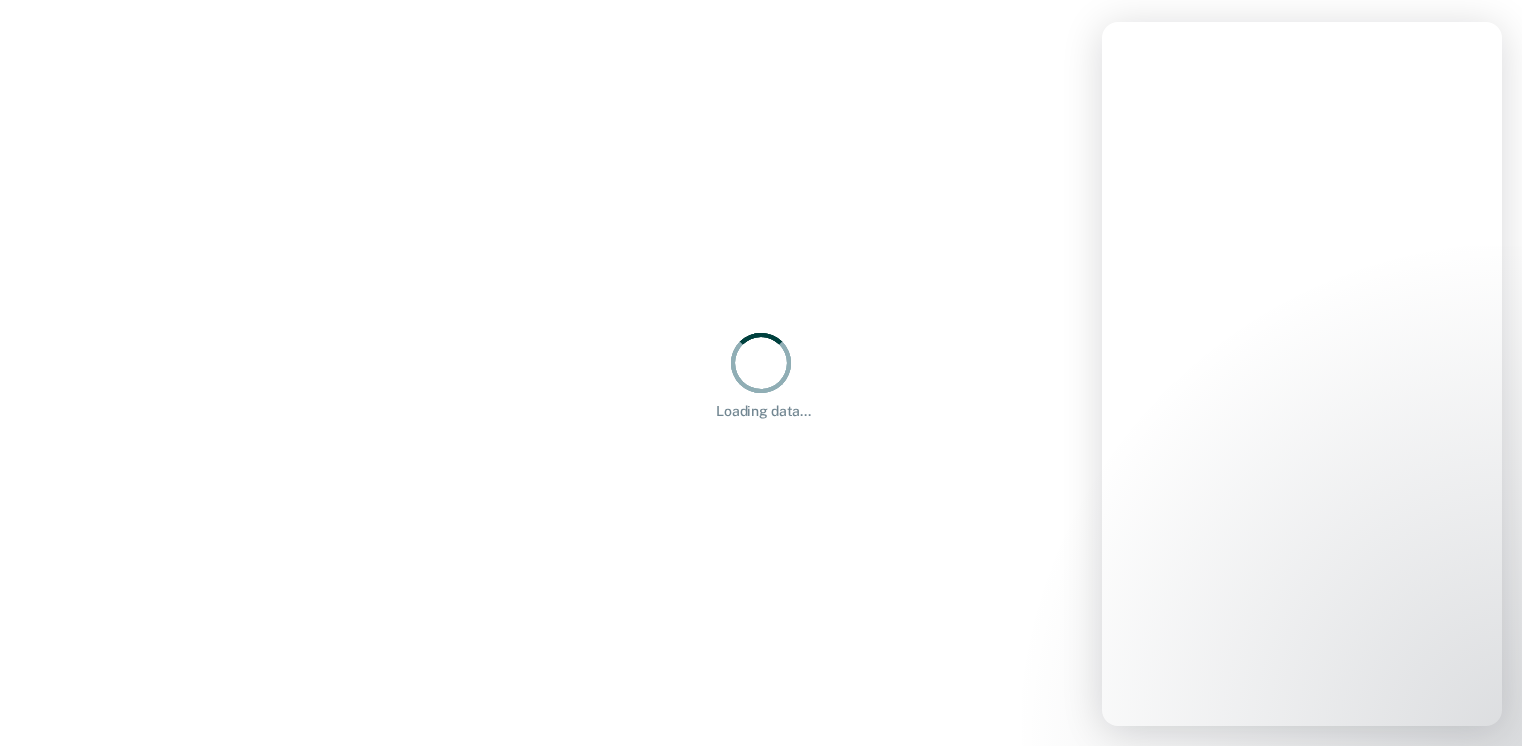 scroll, scrollTop: 0, scrollLeft: 0, axis: both 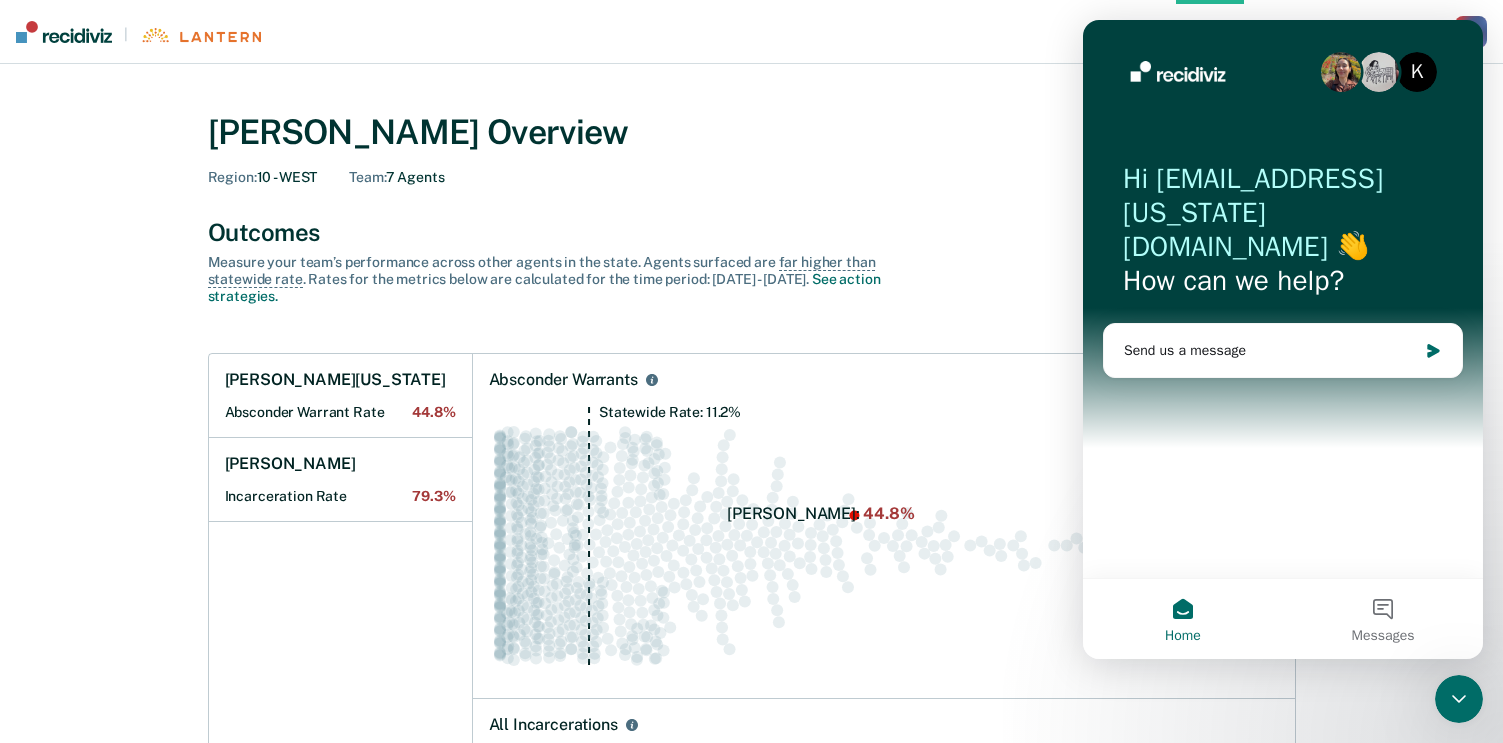 click on "Home" at bounding box center (1183, 636) 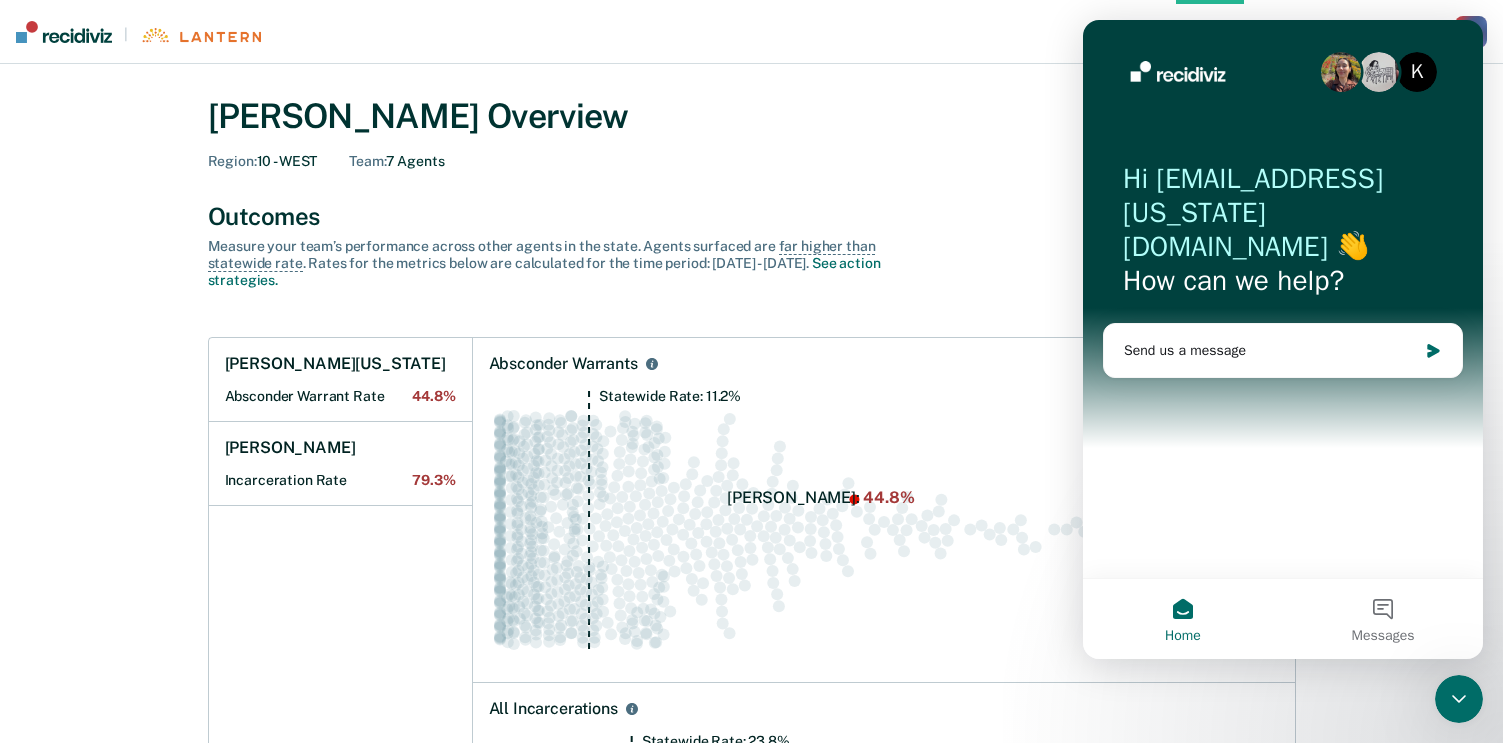 scroll, scrollTop: 0, scrollLeft: 0, axis: both 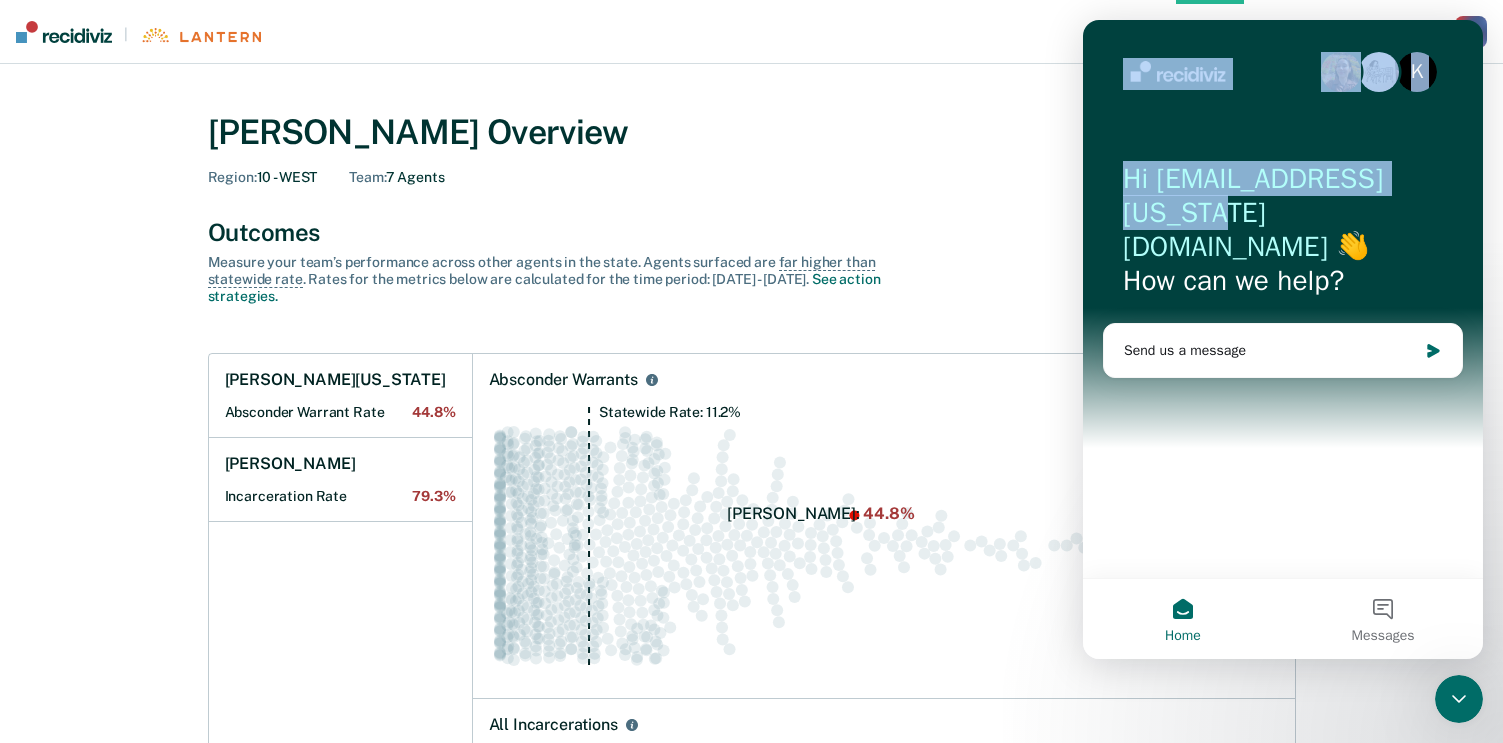 drag, startPoint x: 1261, startPoint y: 53, endPoint x: 1117, endPoint y: 266, distance: 257.10892 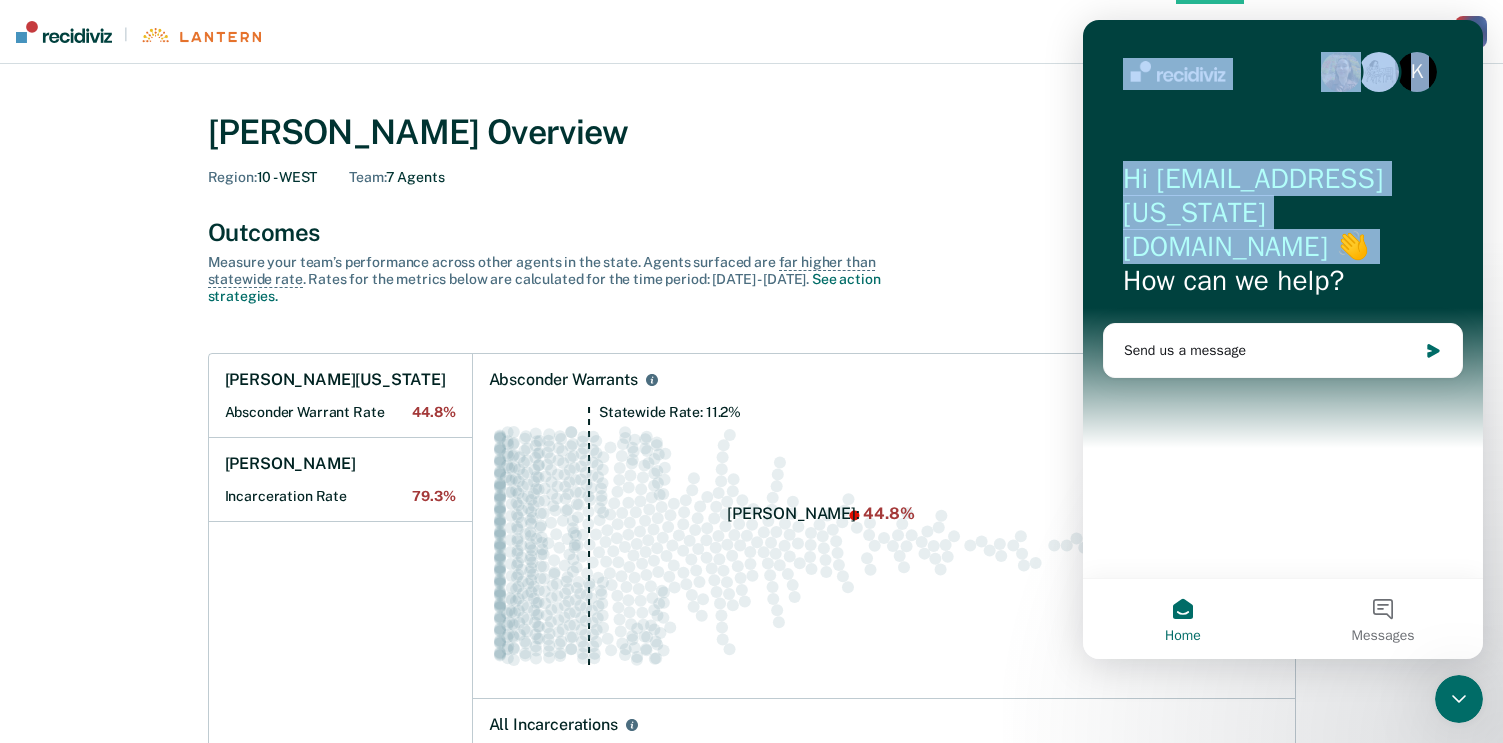 click on "Home" at bounding box center (1183, 619) 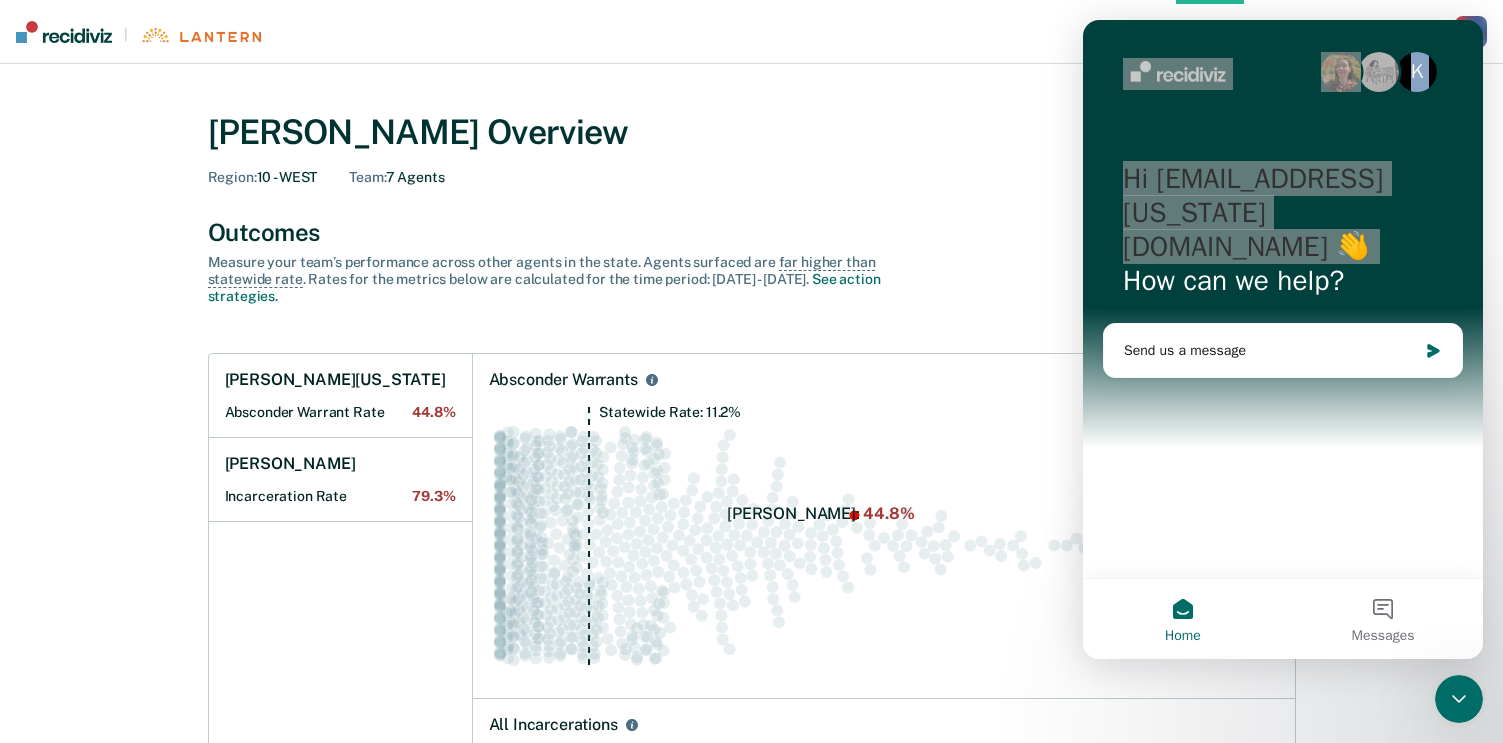 click on "[PERSON_NAME] Overview Region :  10 - WEST Team :  7 Agents Outcomes Measure your team’s performance across other   agent s in the state.   Agent s surfaced are   far higher than statewide rate . Rates for the metrics below are calculated for the time period:   [DATE] - [DATE] .   See action strategies.   [PERSON_NAME][US_STATE] Absconder Warrant Rate 44.8% [PERSON_NAME] Incarceration Rate 79.3% Absconder Warrants Statewide Rate: 11.2% All Incarcerations Statewide Rate: 23.8% Opportunities Take action on opportunities that clients may be eligible for.   Classification Review 6 client opportunities [PERSON_NAME][US_STATE]   5 clients [PERSON_NAME]   1 client Early Discharge 7 client opportunities [PERSON_NAME][US_STATE]   7 clients Overdue for Discharge 3 client opportunities [PERSON_NAME]   1 client [PERSON_NAME]   1 client [PERSON_NAME]   1 client Supervision Level Mismatch 11 client opportunities [PERSON_NAME][US_STATE]   4 clients [PERSON_NAME]   3 clients [PERSON_NAME]   2 clients [PERSON_NAME]" at bounding box center (751, 1091) 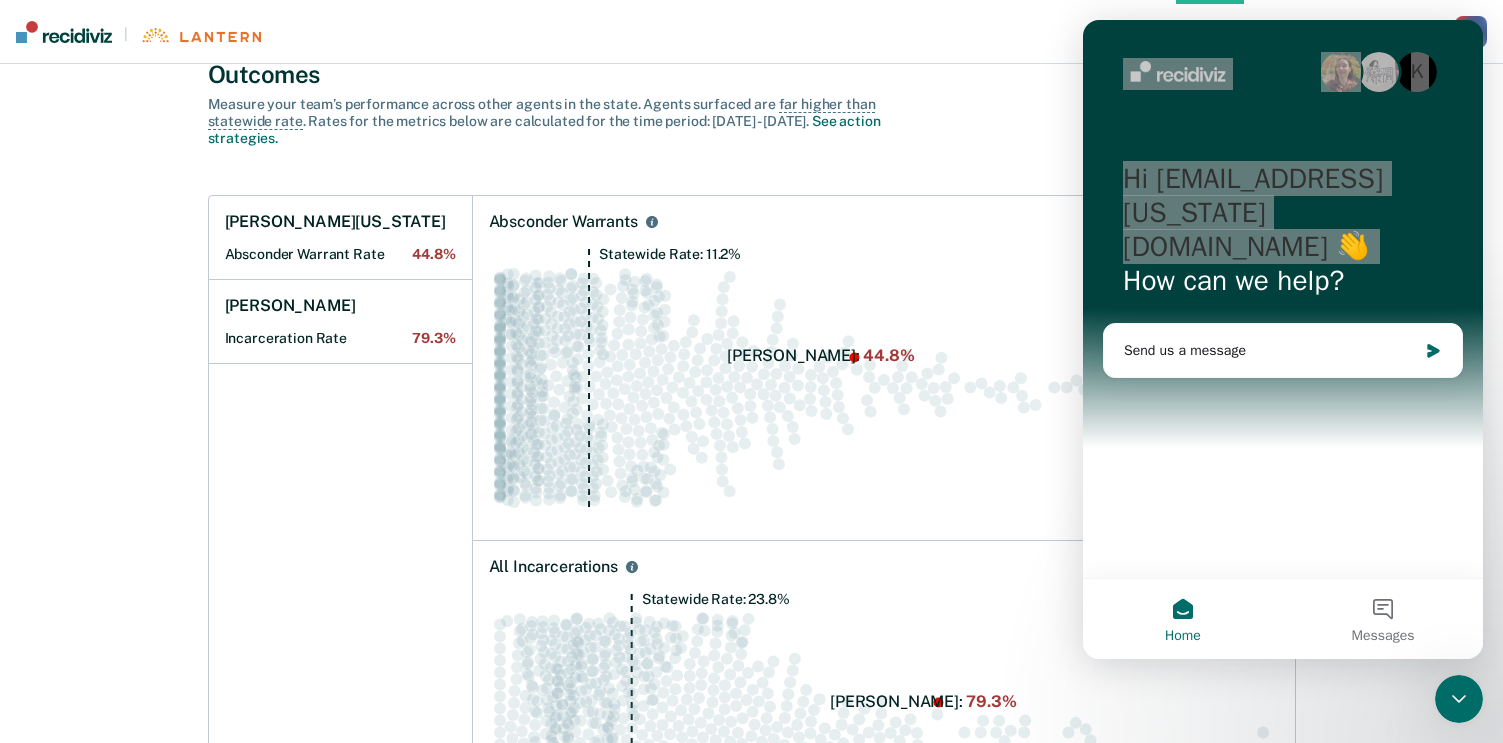scroll, scrollTop: 0, scrollLeft: 0, axis: both 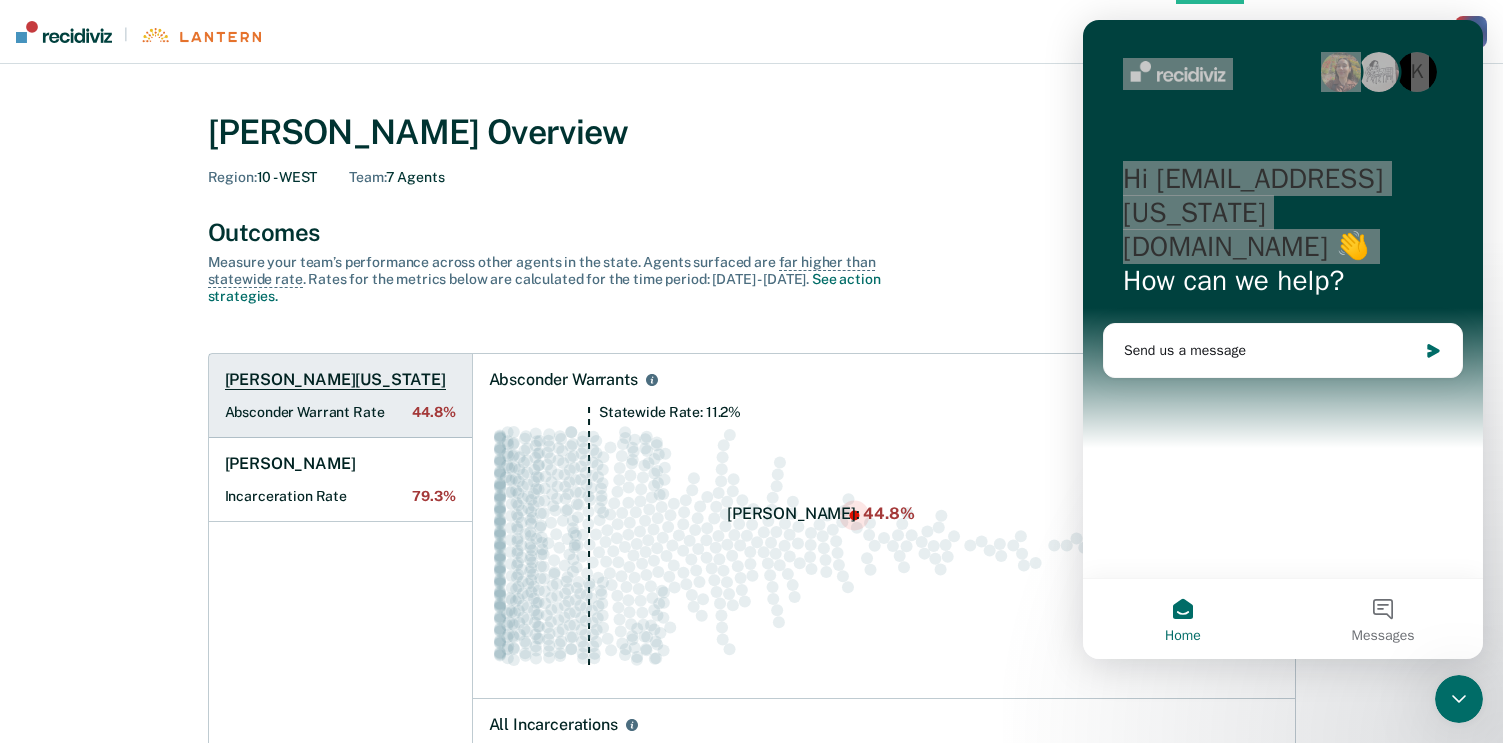 click on "[PERSON_NAME][US_STATE]" at bounding box center (335, 380) 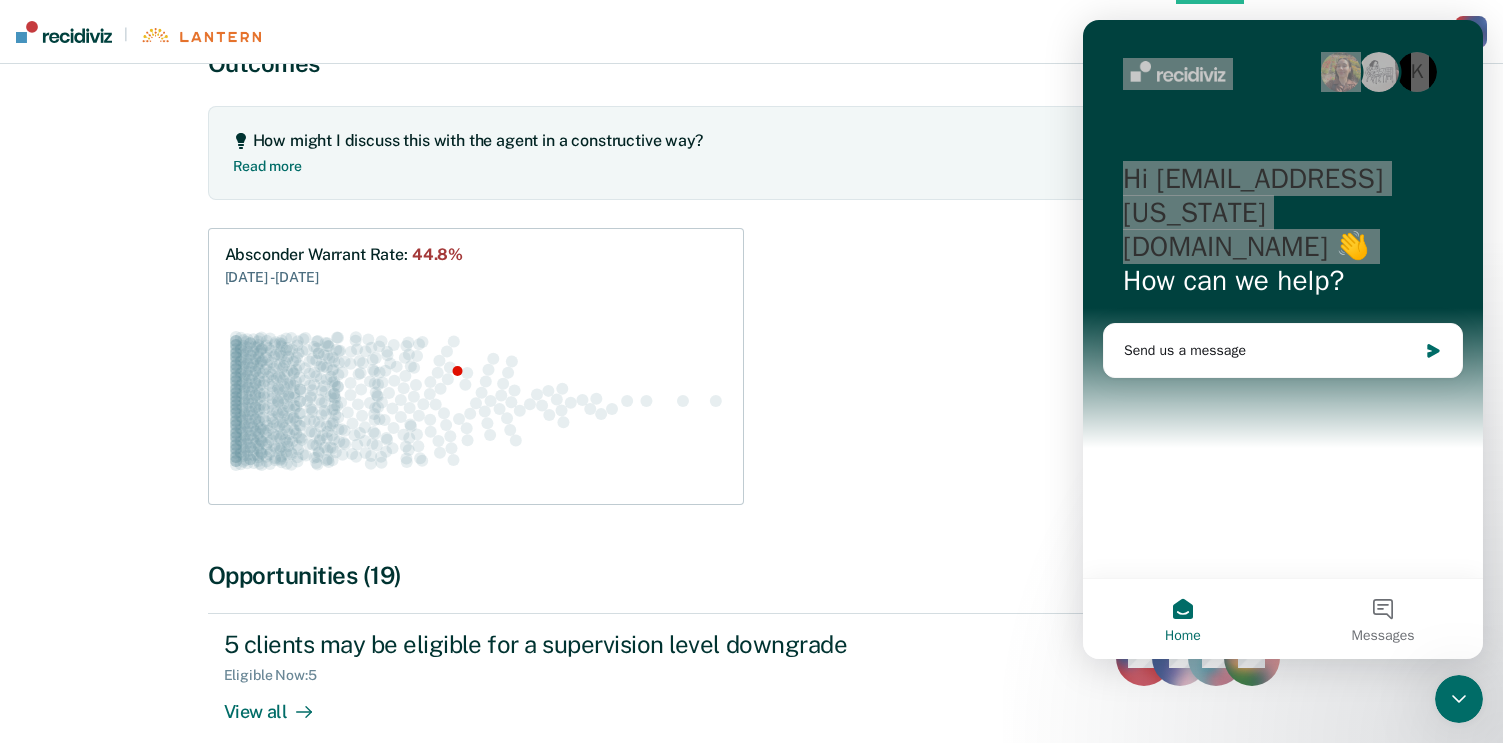 scroll, scrollTop: 0, scrollLeft: 0, axis: both 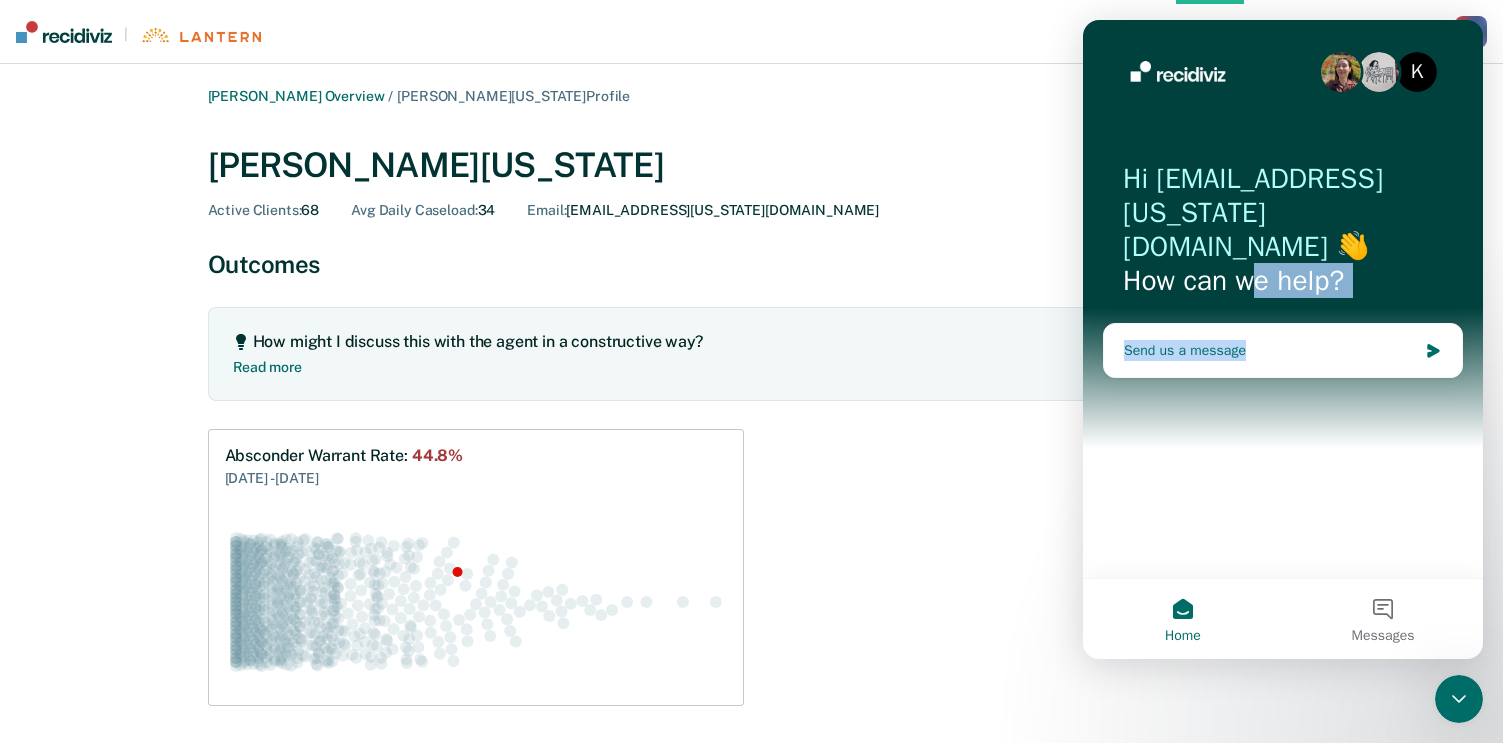 drag, startPoint x: 1252, startPoint y: 383, endPoint x: 1254, endPoint y: 364, distance: 19.104973 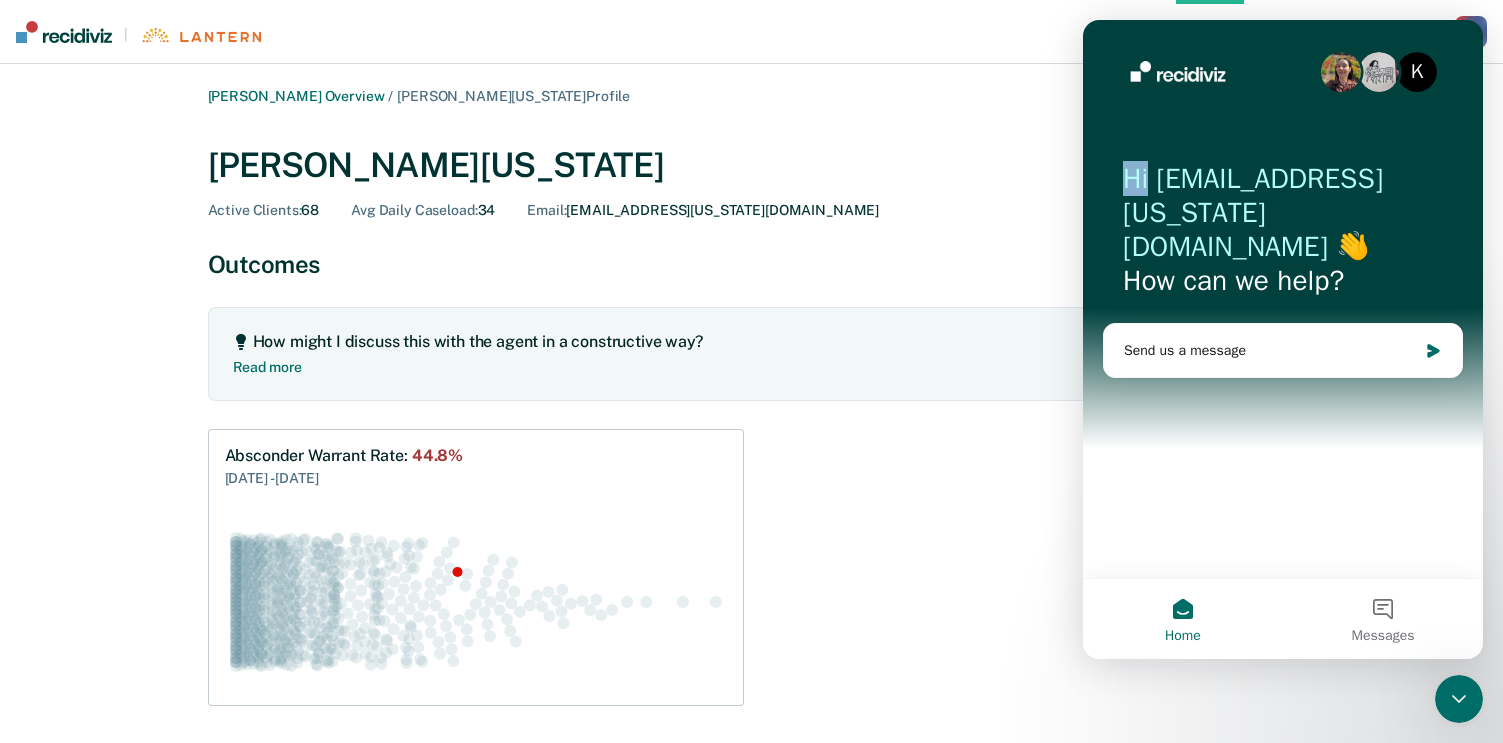 drag, startPoint x: 1451, startPoint y: 50, endPoint x: 1238, endPoint y: 179, distance: 249.01807 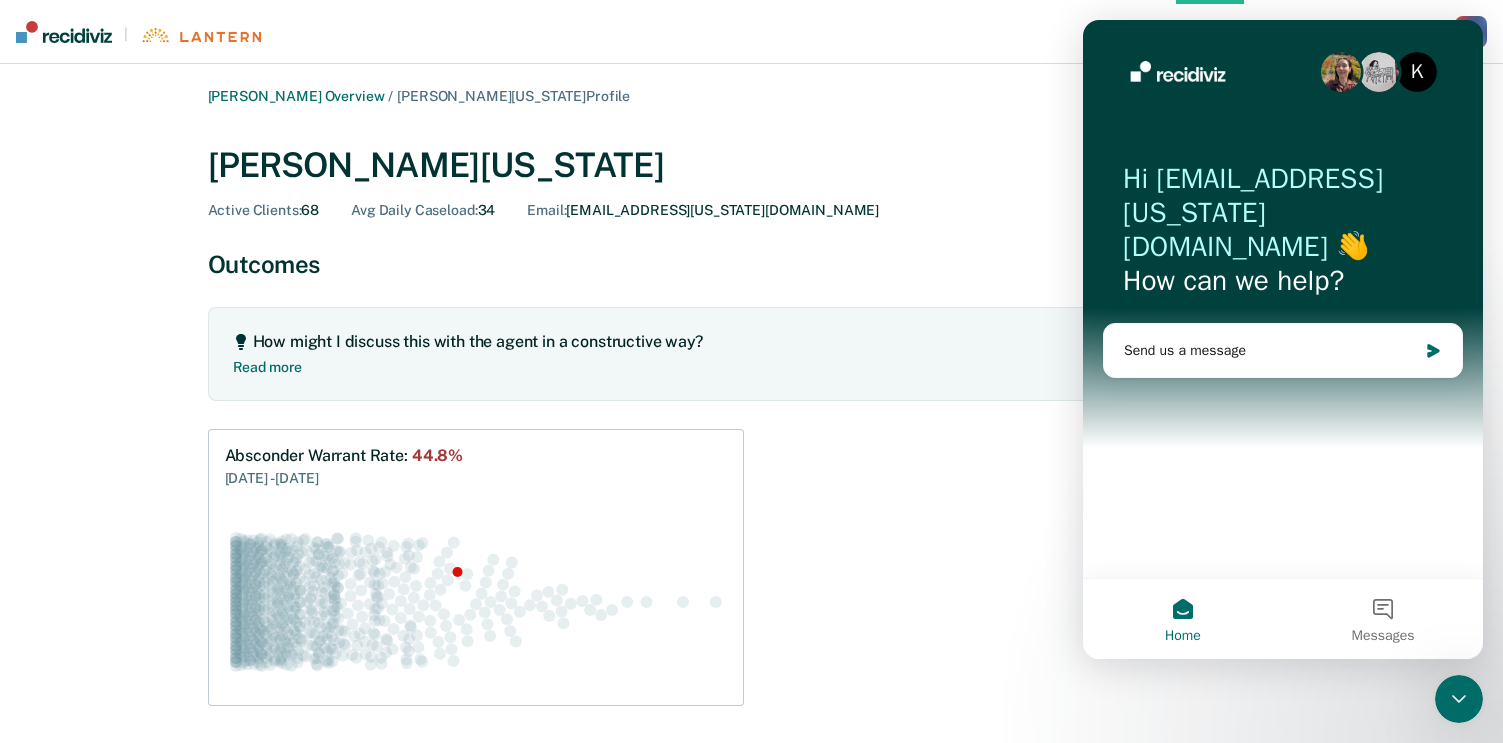 click on "K" at bounding box center (1417, 72) 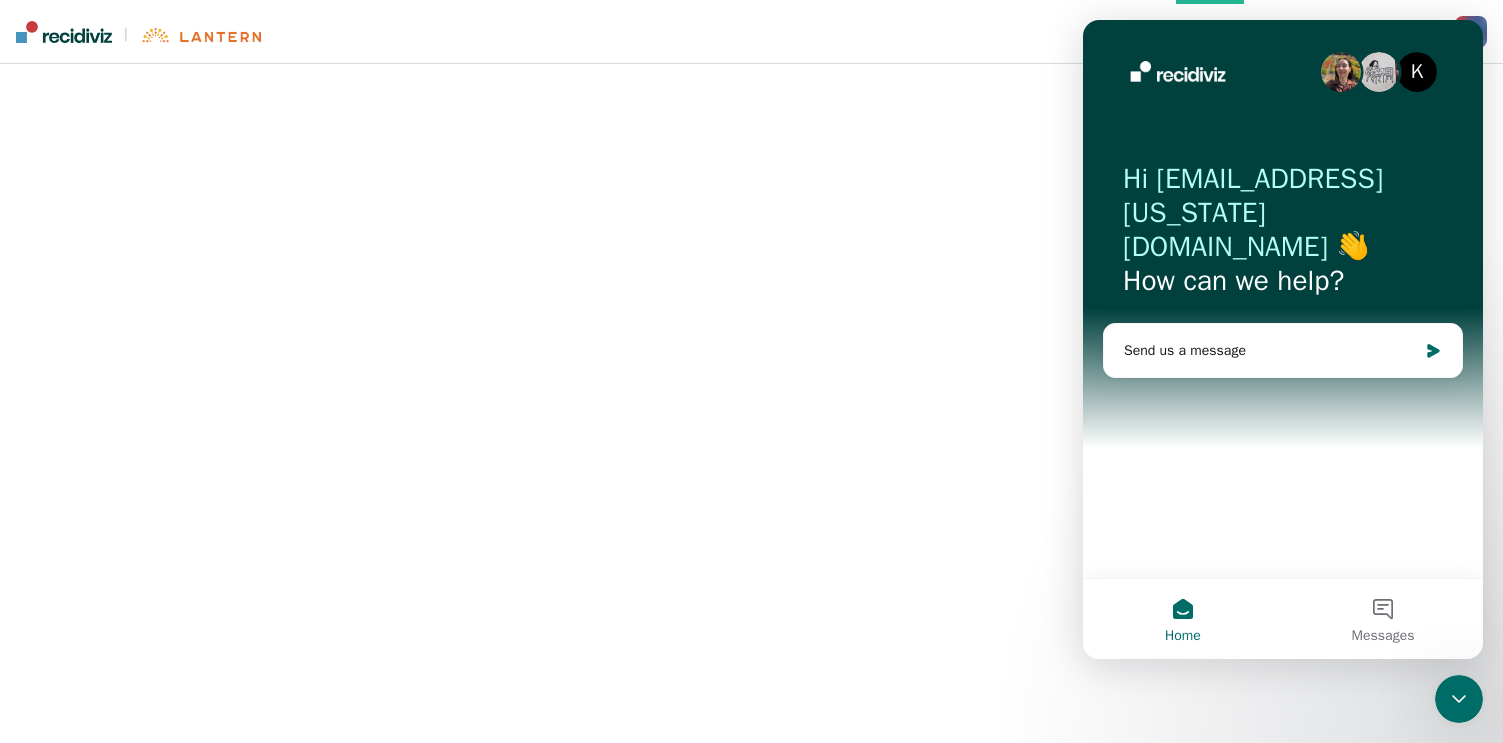 scroll, scrollTop: 0, scrollLeft: 0, axis: both 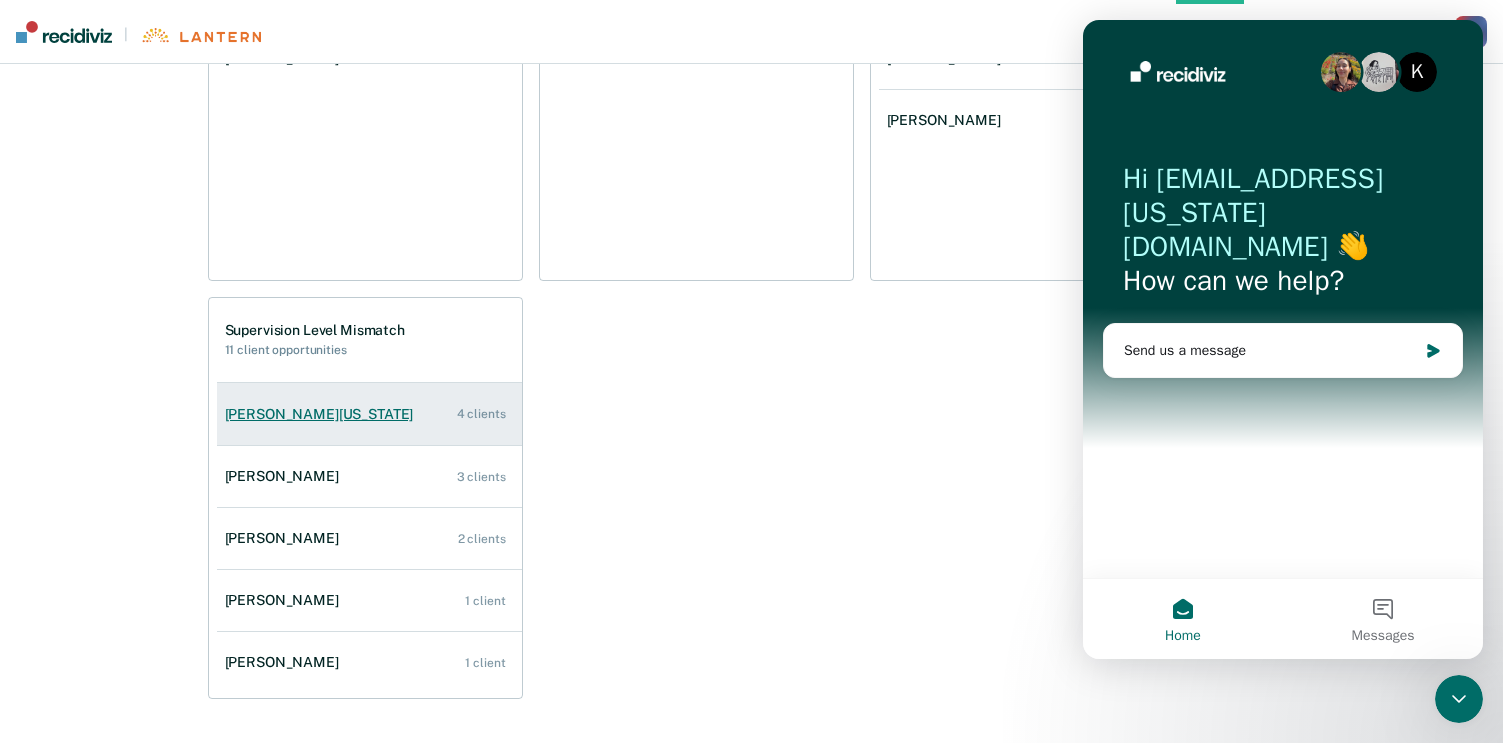 click on "[PERSON_NAME][US_STATE]" at bounding box center (323, 414) 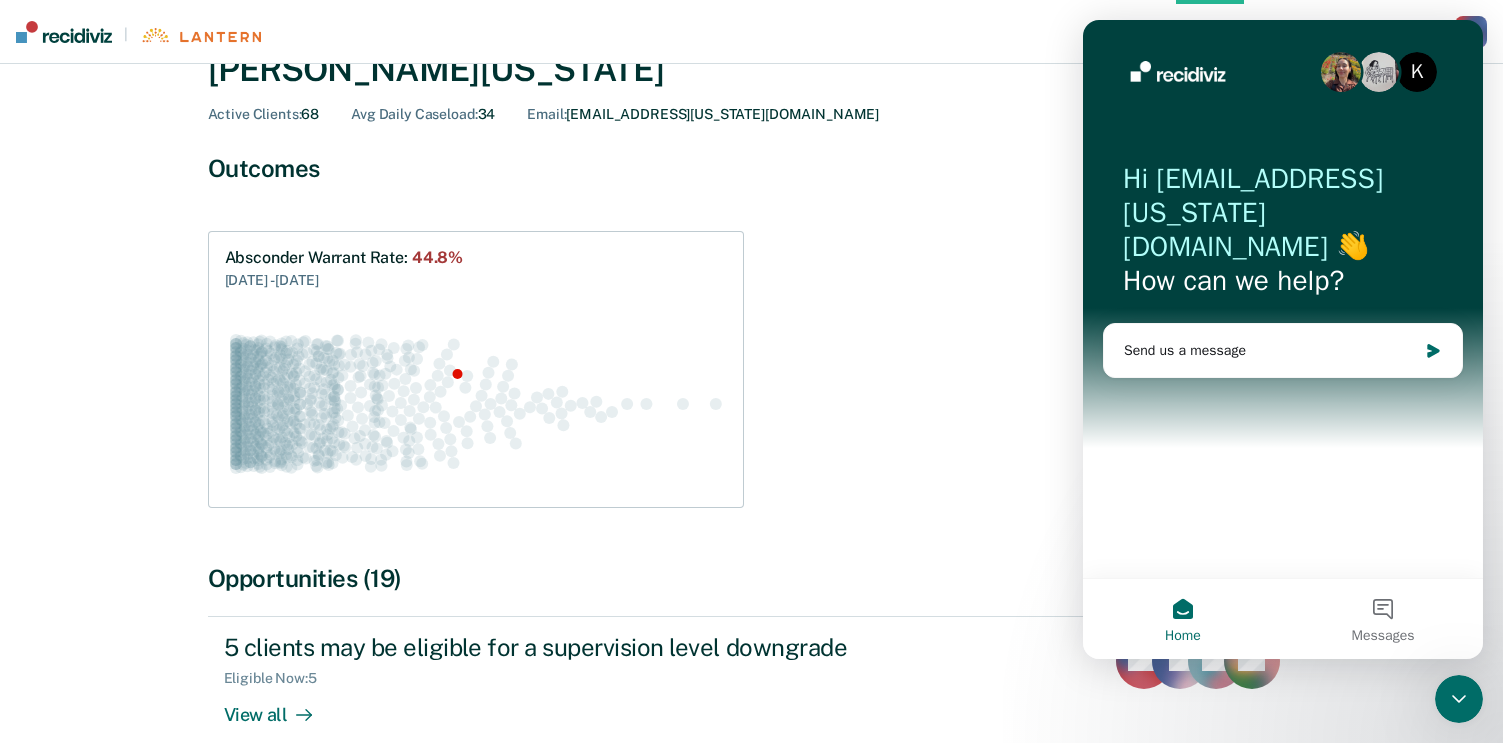scroll, scrollTop: 0, scrollLeft: 0, axis: both 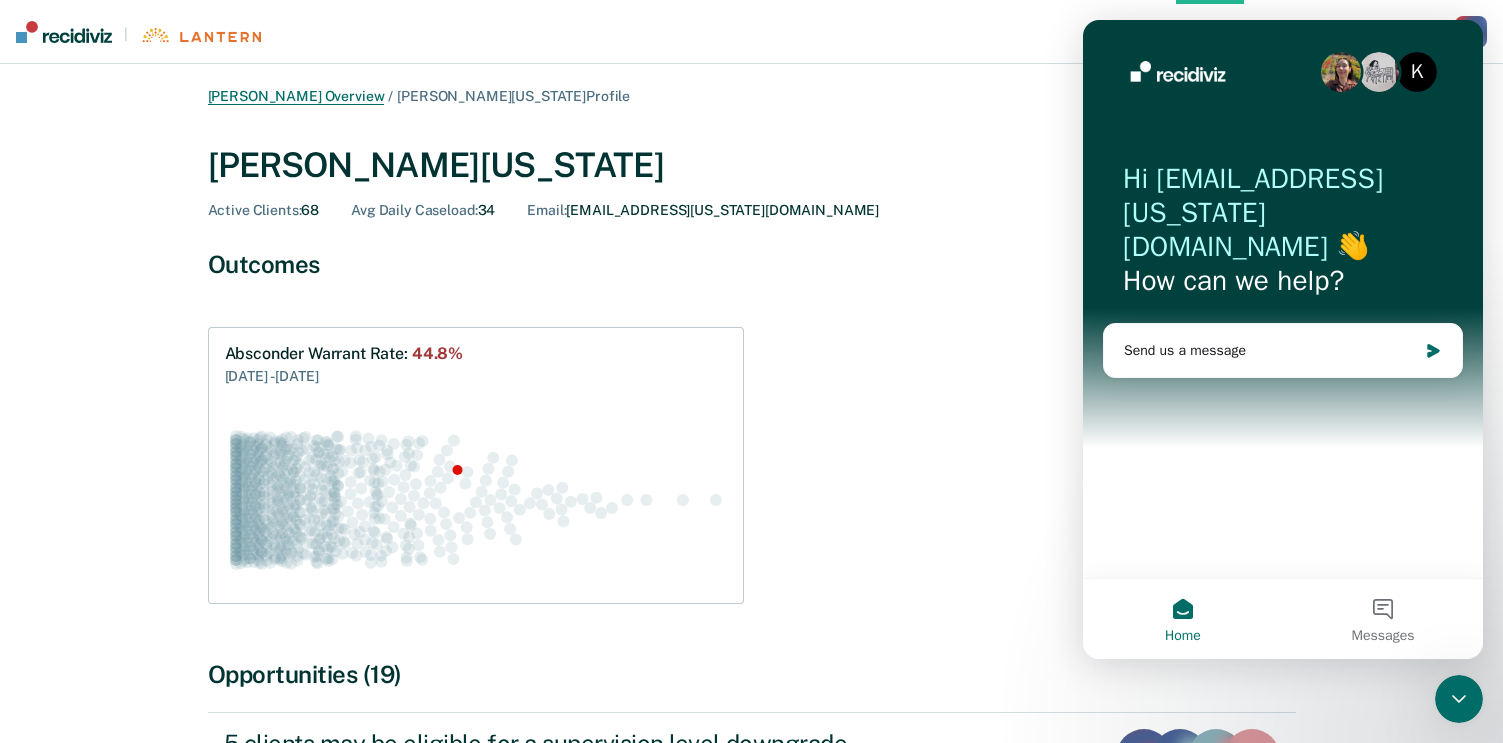 click on "[PERSON_NAME] Overview" at bounding box center [296, 96] 